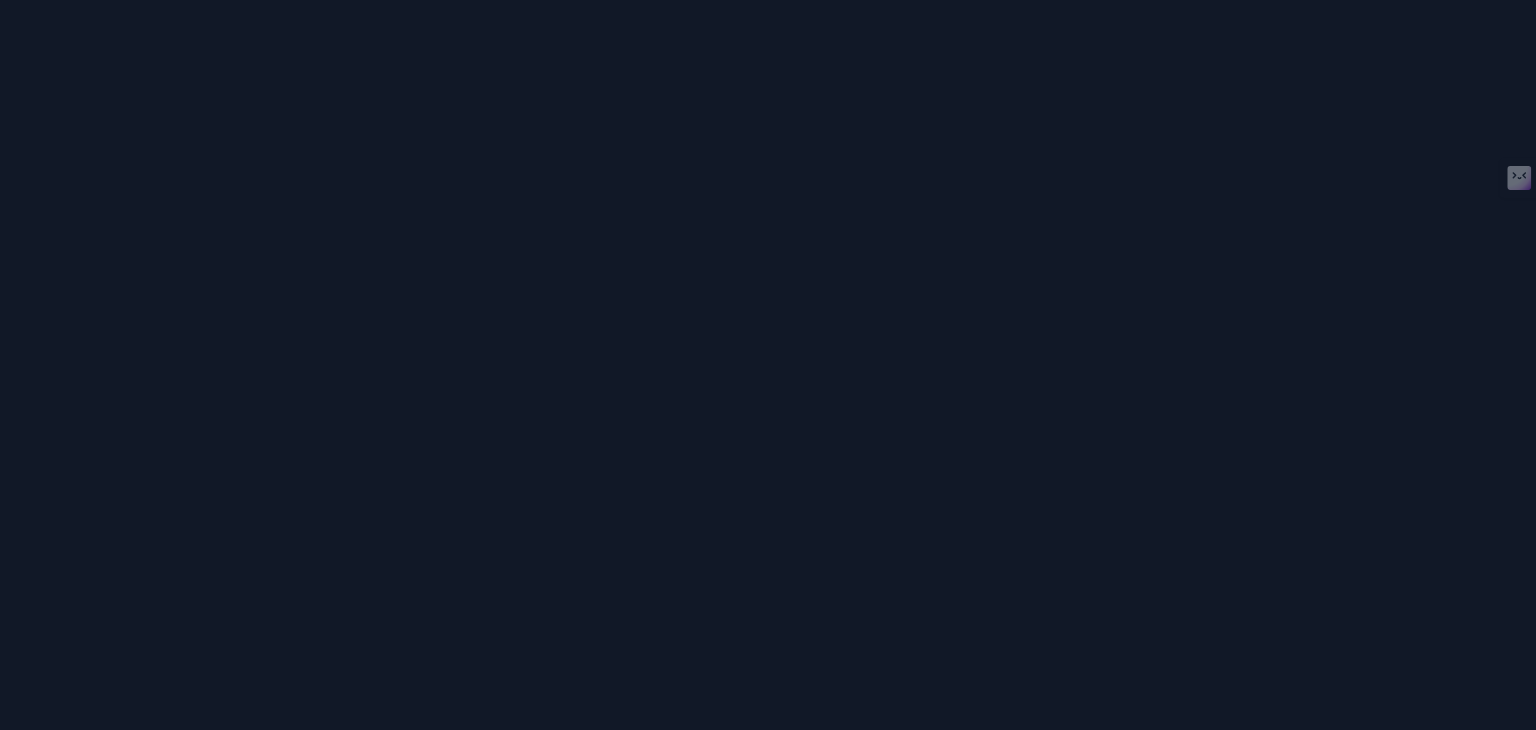 scroll, scrollTop: 0, scrollLeft: 0, axis: both 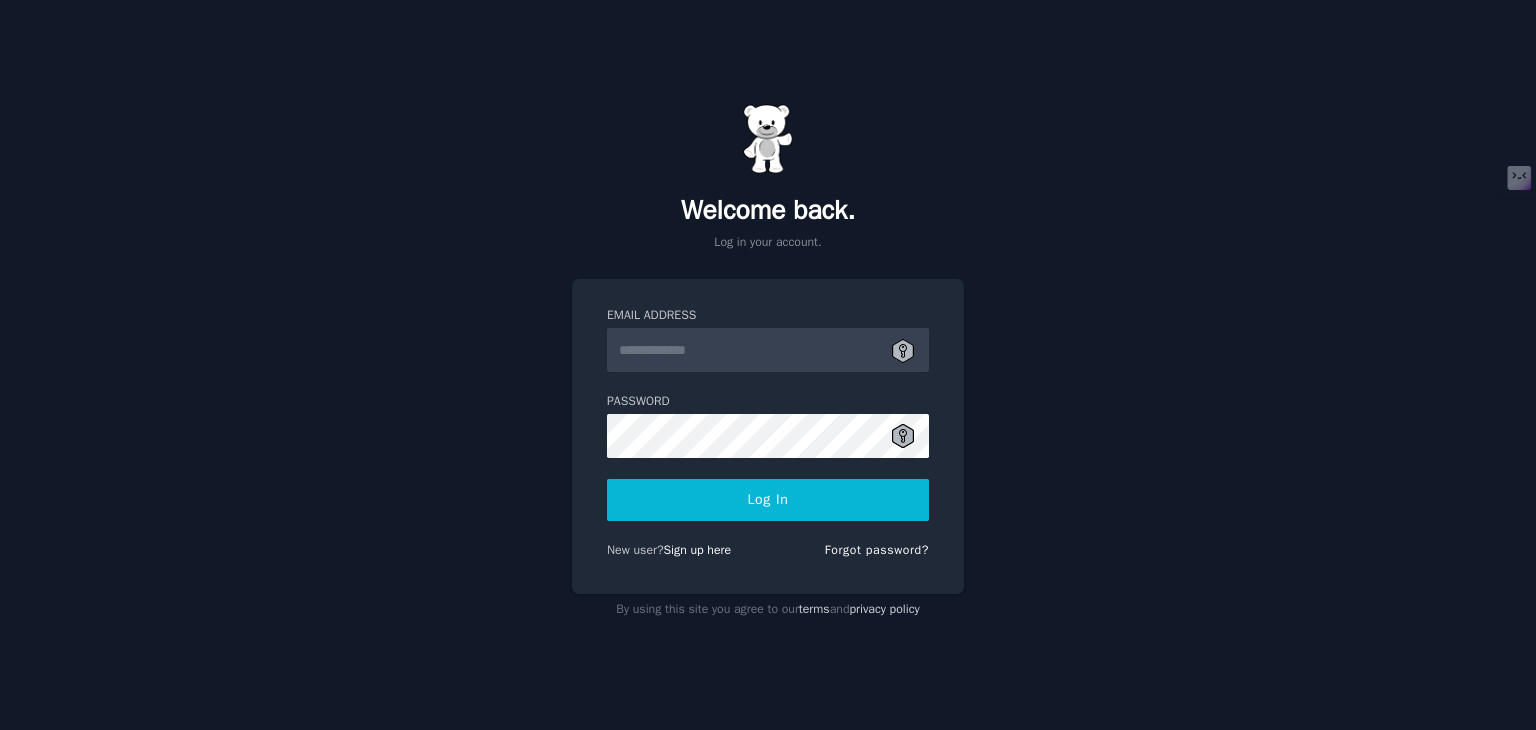 click on "Email Address" at bounding box center (768, 350) 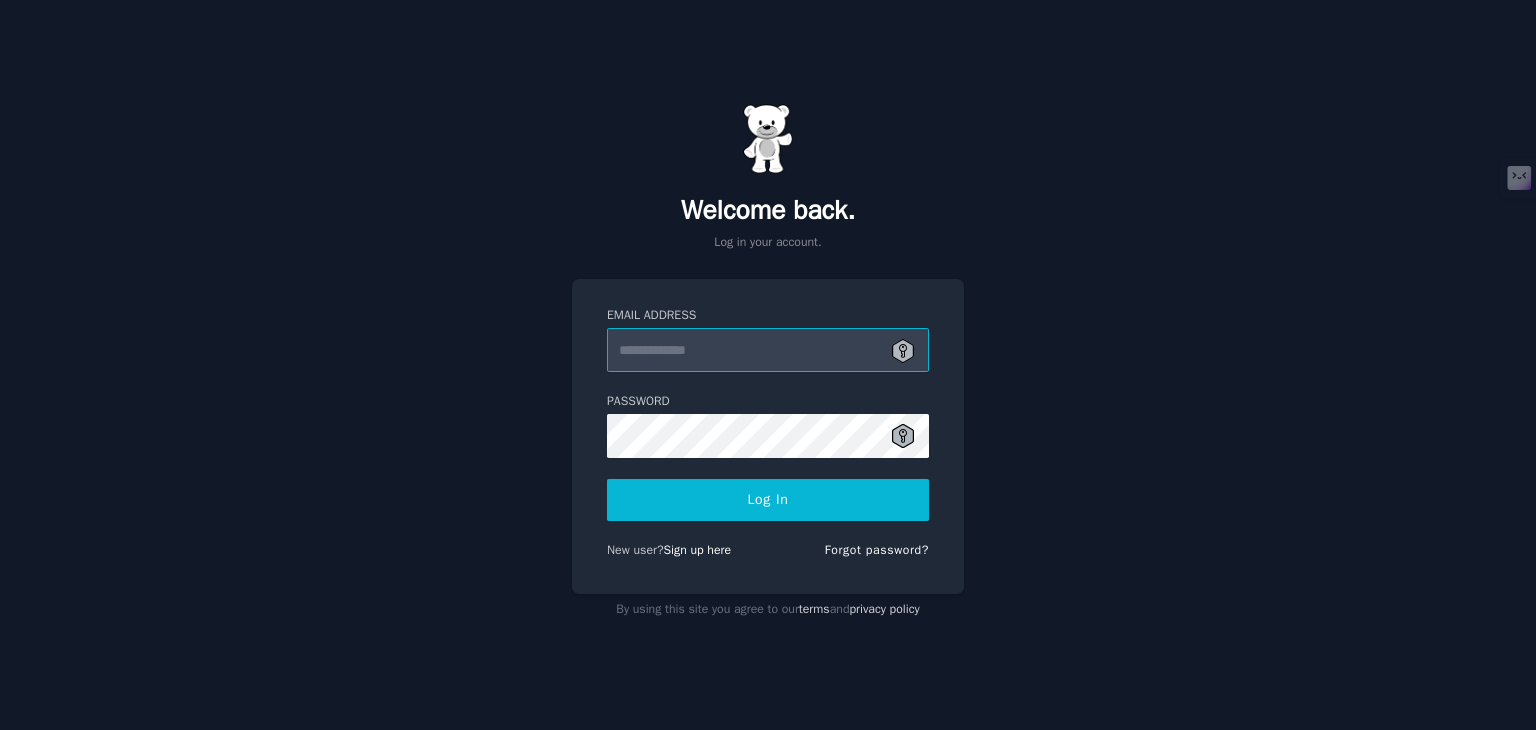 click on "Email Address" at bounding box center (768, 350) 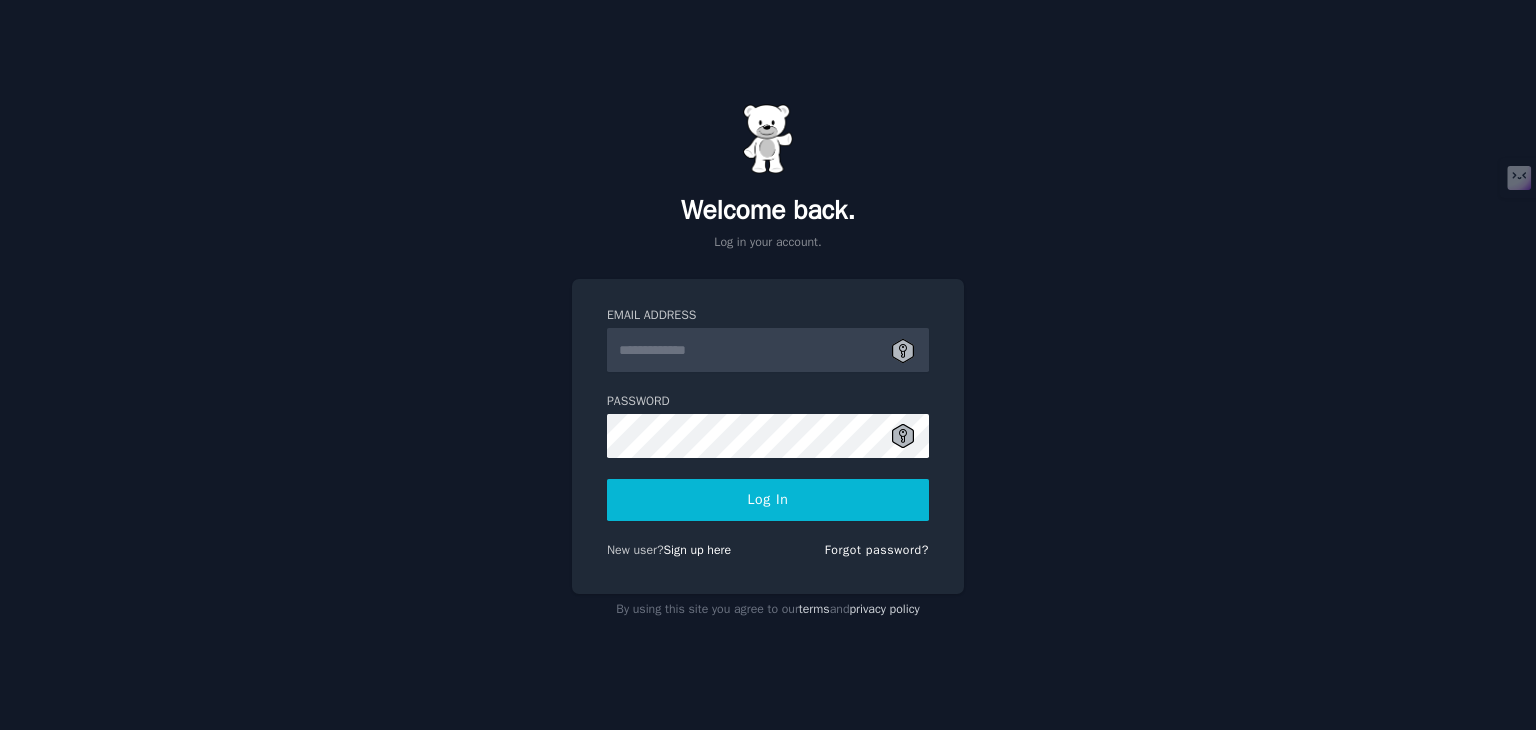click on "Welcome back. Log in your account. Email Address Password Log In New user?  Sign up here Forgot password? By using this site you agree to our  terms  and  privacy policy" at bounding box center (768, 365) 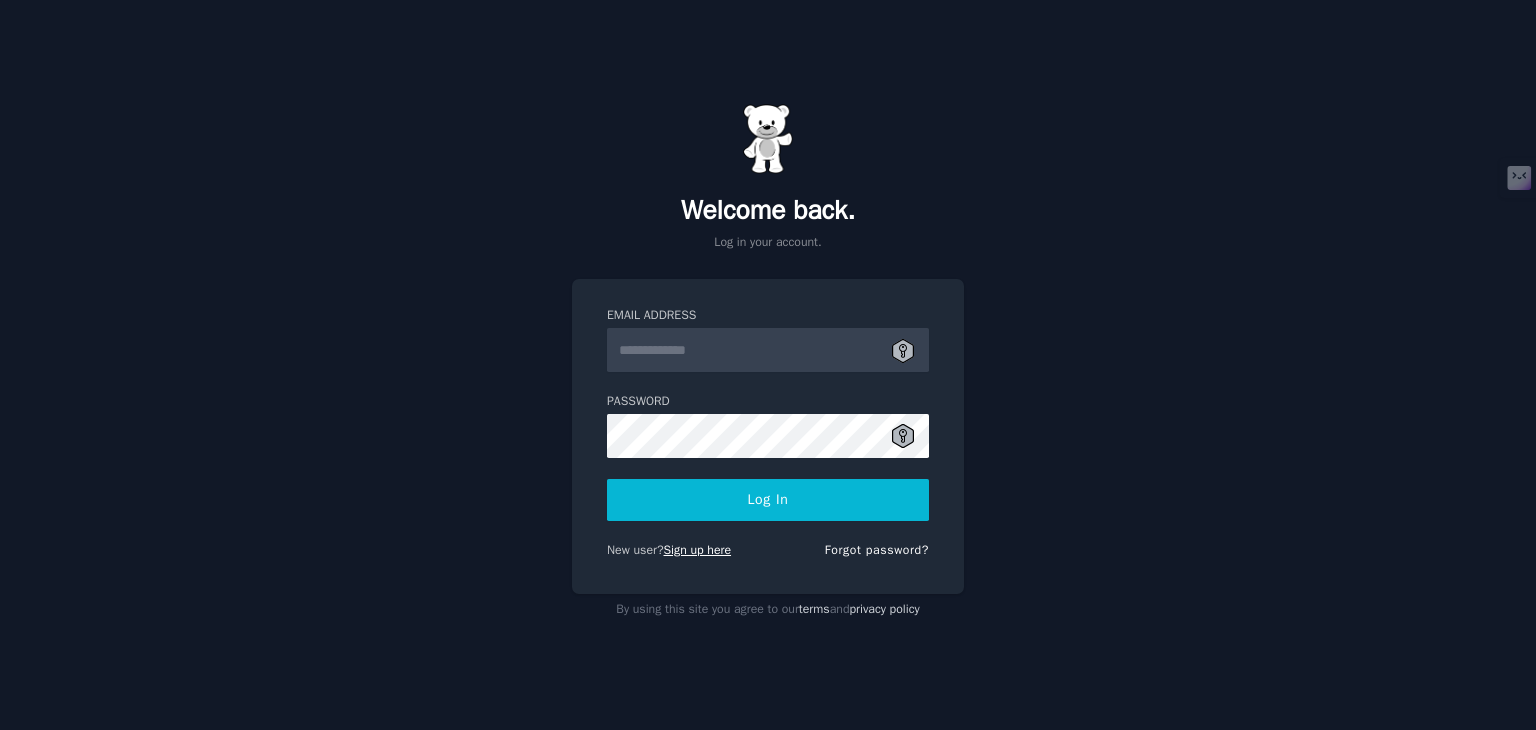 drag, startPoint x: 707, startPoint y: 555, endPoint x: 693, endPoint y: 548, distance: 15.652476 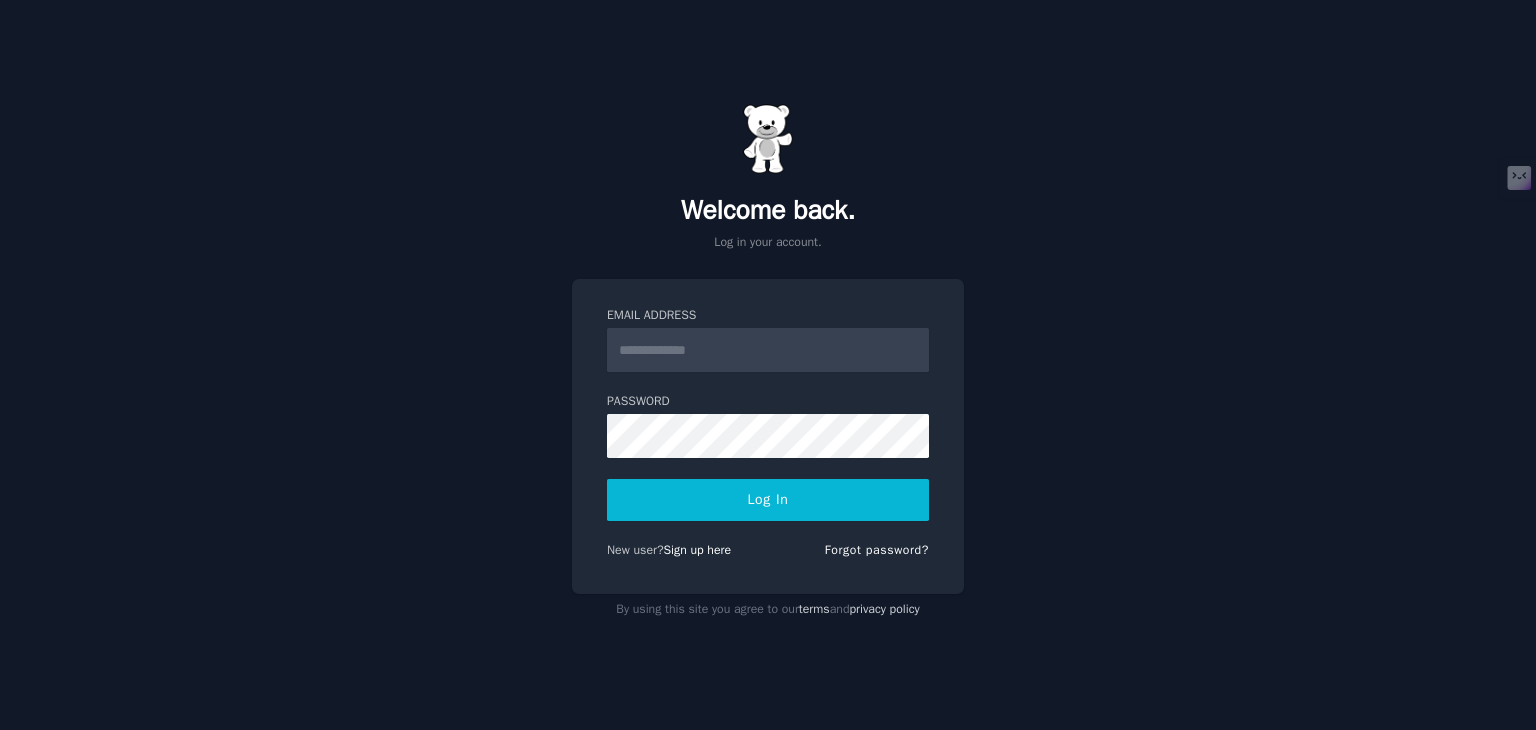 scroll, scrollTop: 0, scrollLeft: 0, axis: both 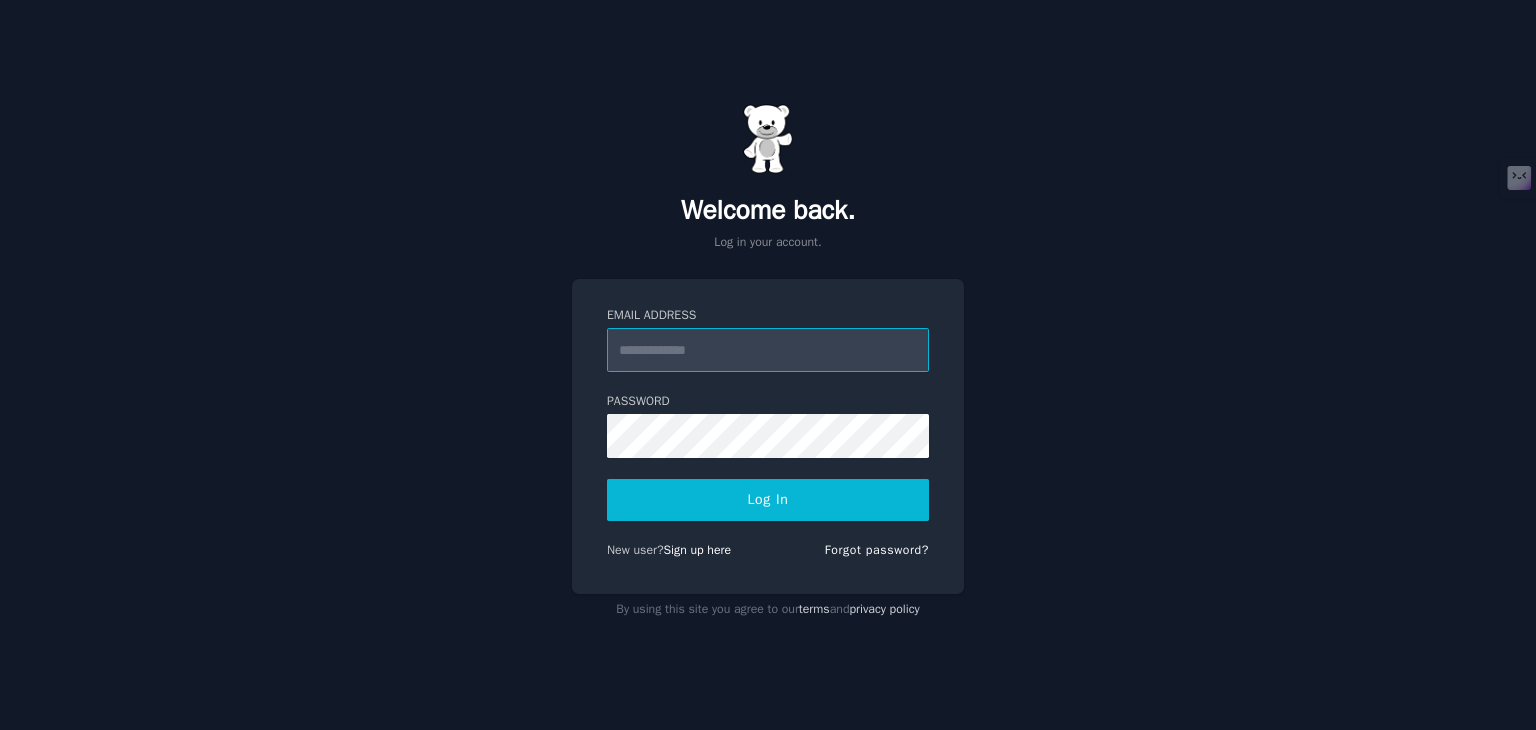 click on "Email Address" at bounding box center [768, 350] 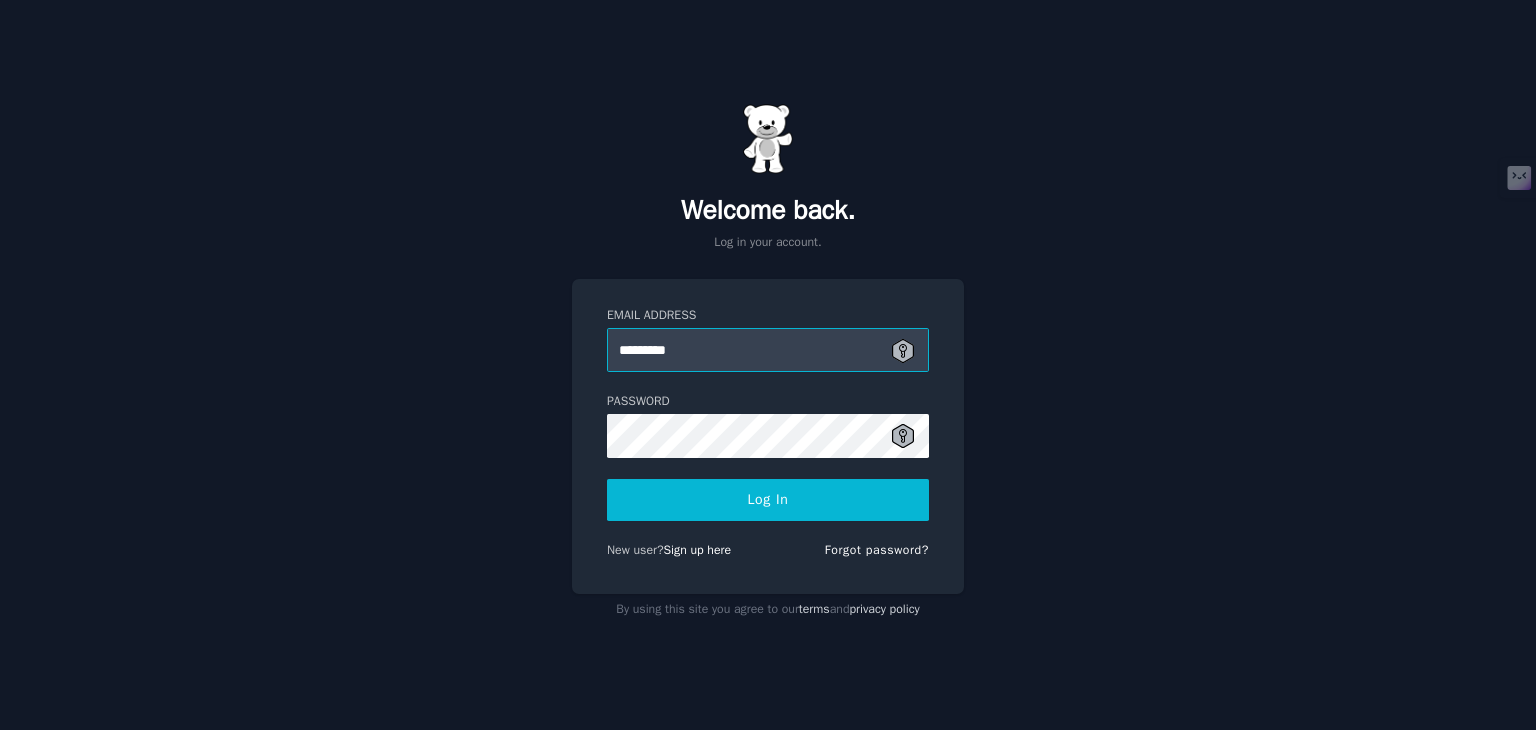 type on "**********" 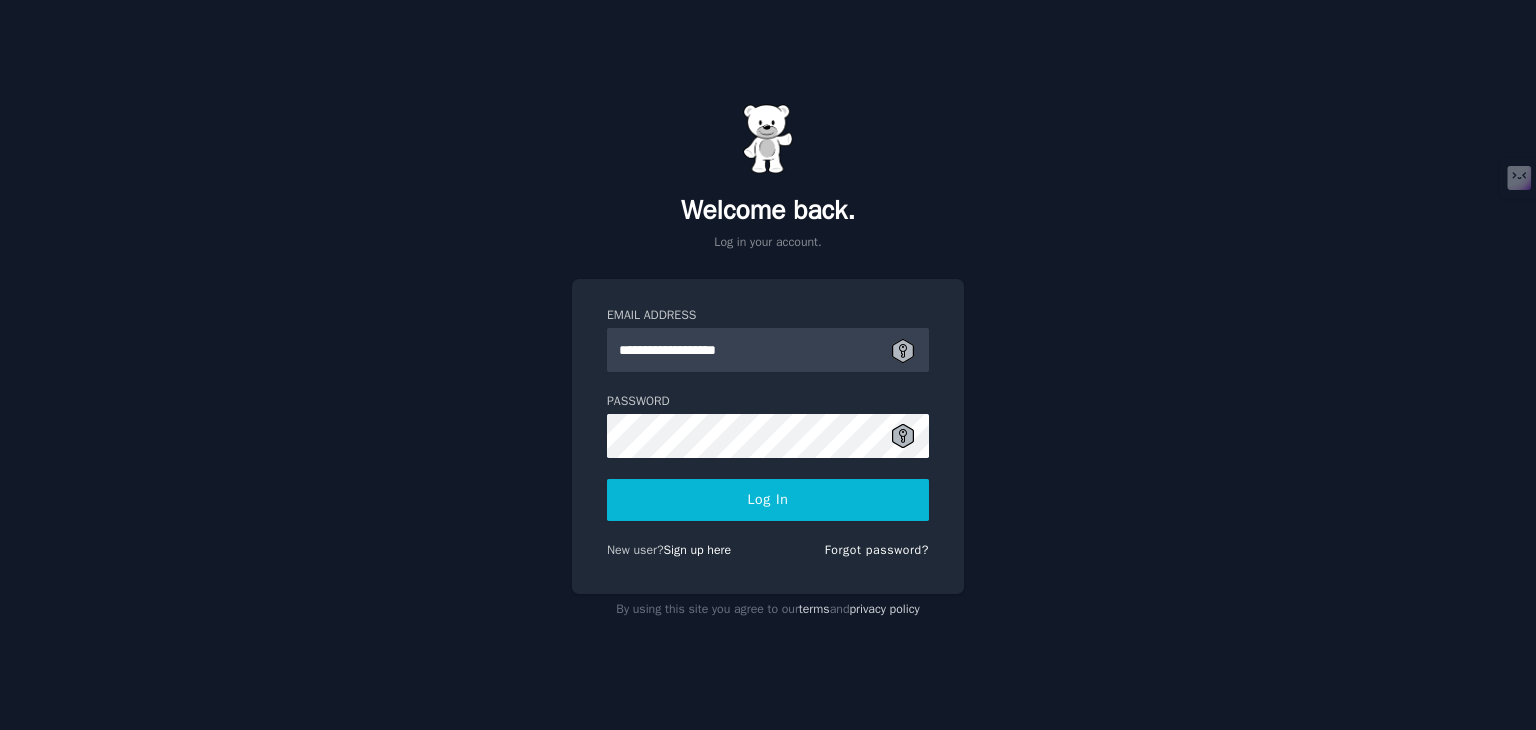 click on "Log In" at bounding box center (768, 500) 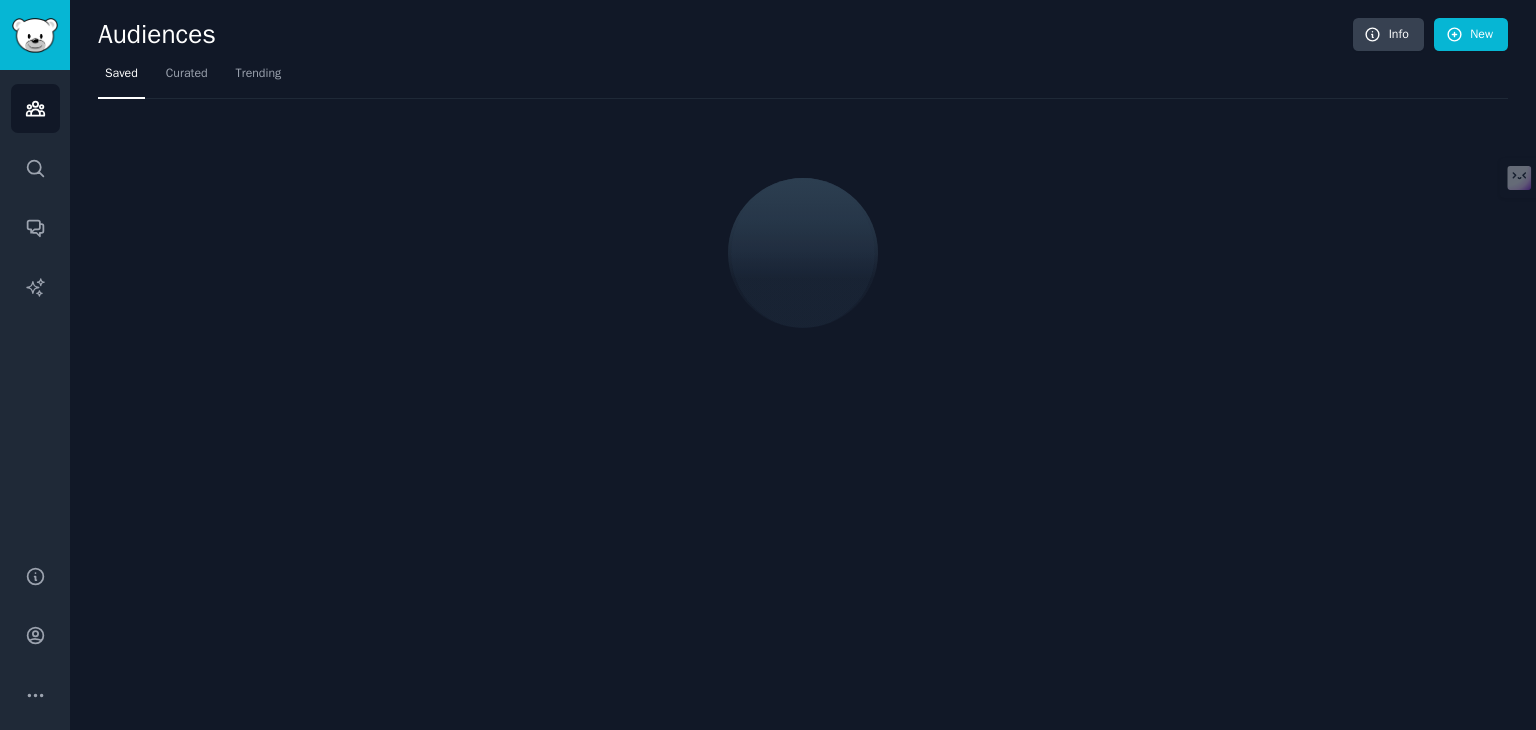 scroll, scrollTop: 0, scrollLeft: 0, axis: both 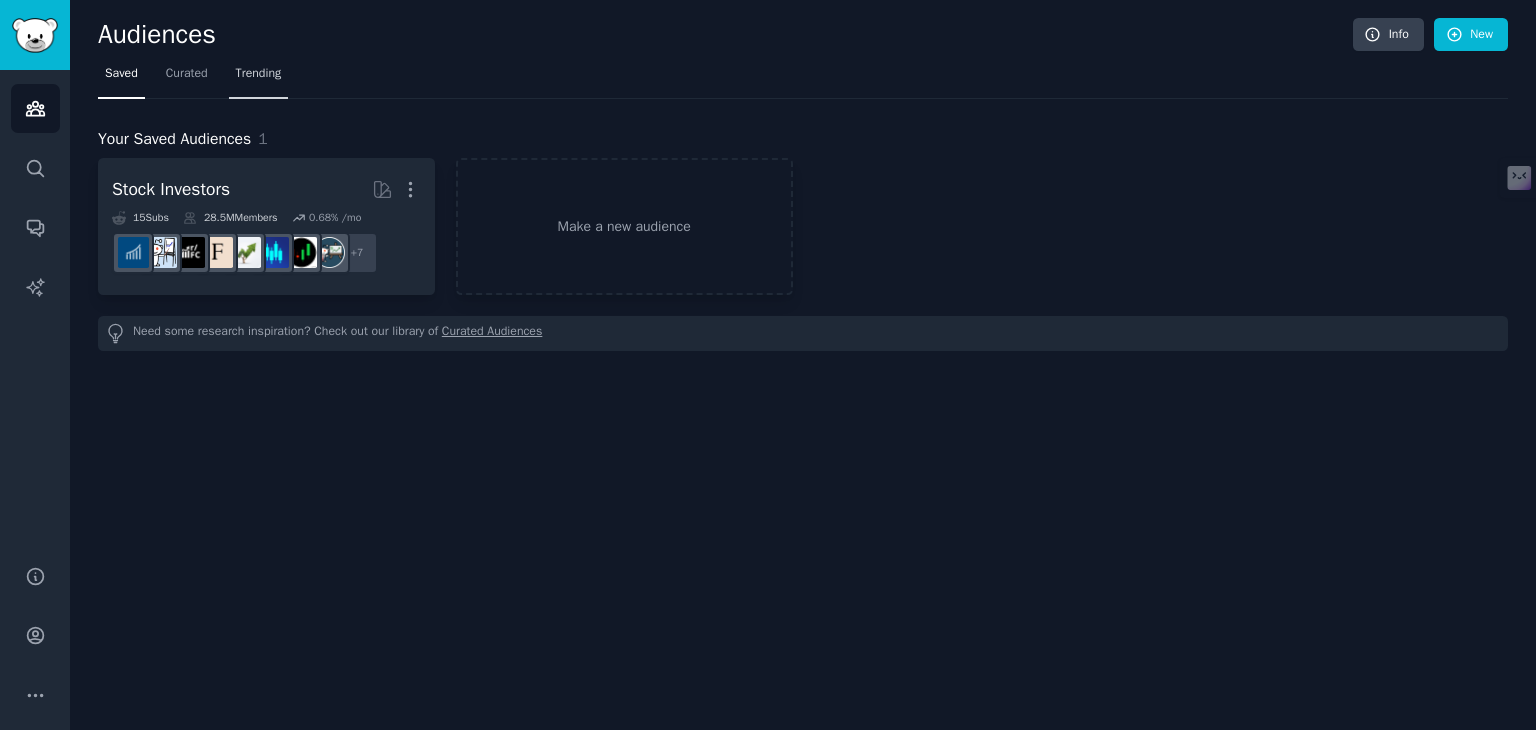 click on "Trending" at bounding box center [259, 74] 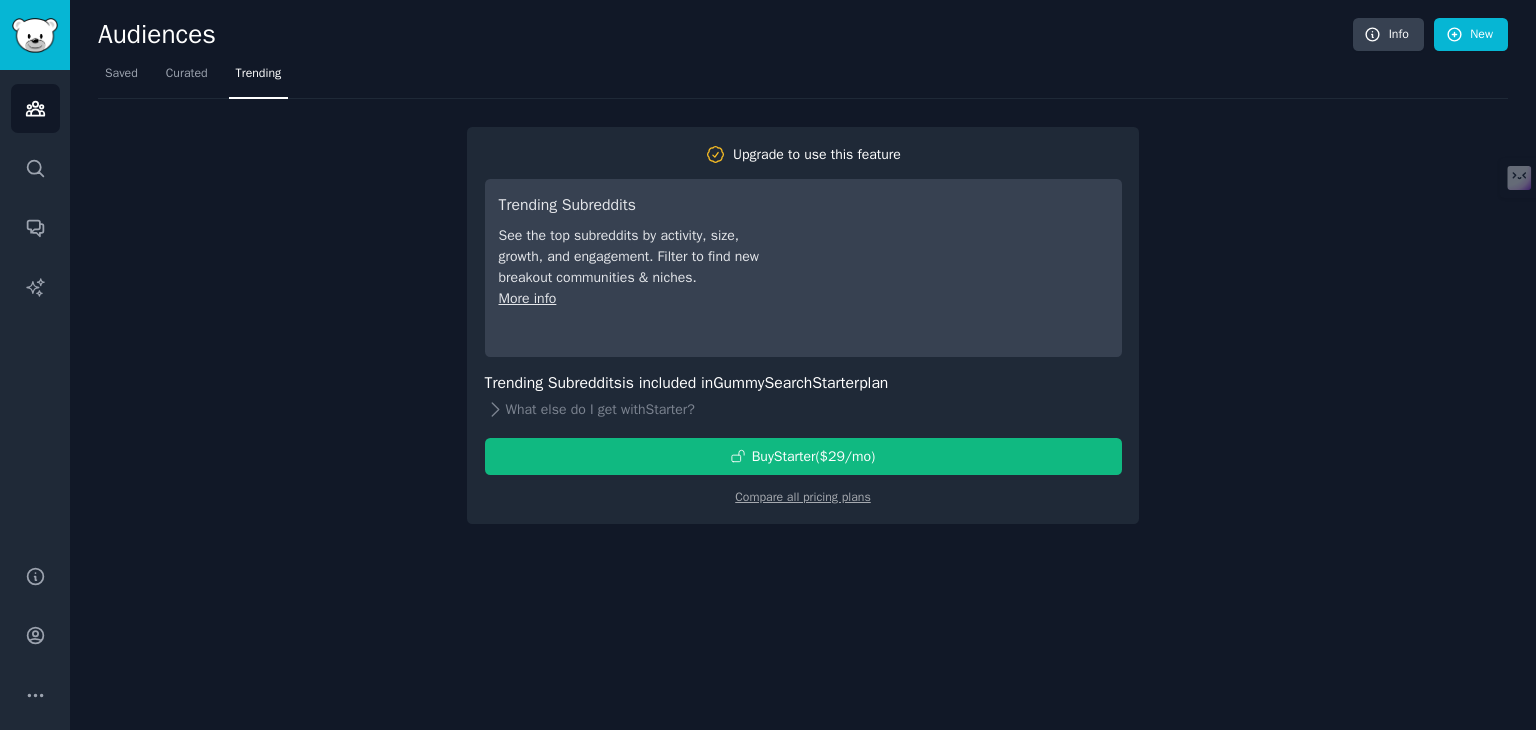 click on "Audiences Info New Saved Curated Trending Upgrade to use this feature Trending Subreddits See the top subreddits by activity, size, growth, and engagement. Filter to find new breakout communities & niches. More info Trending Subreddits  is included in  GummySearch  Starter  plan What else do I get with  Starter ? Buy  Starter  ($ 29 /mo ) Compare all pricing plans" 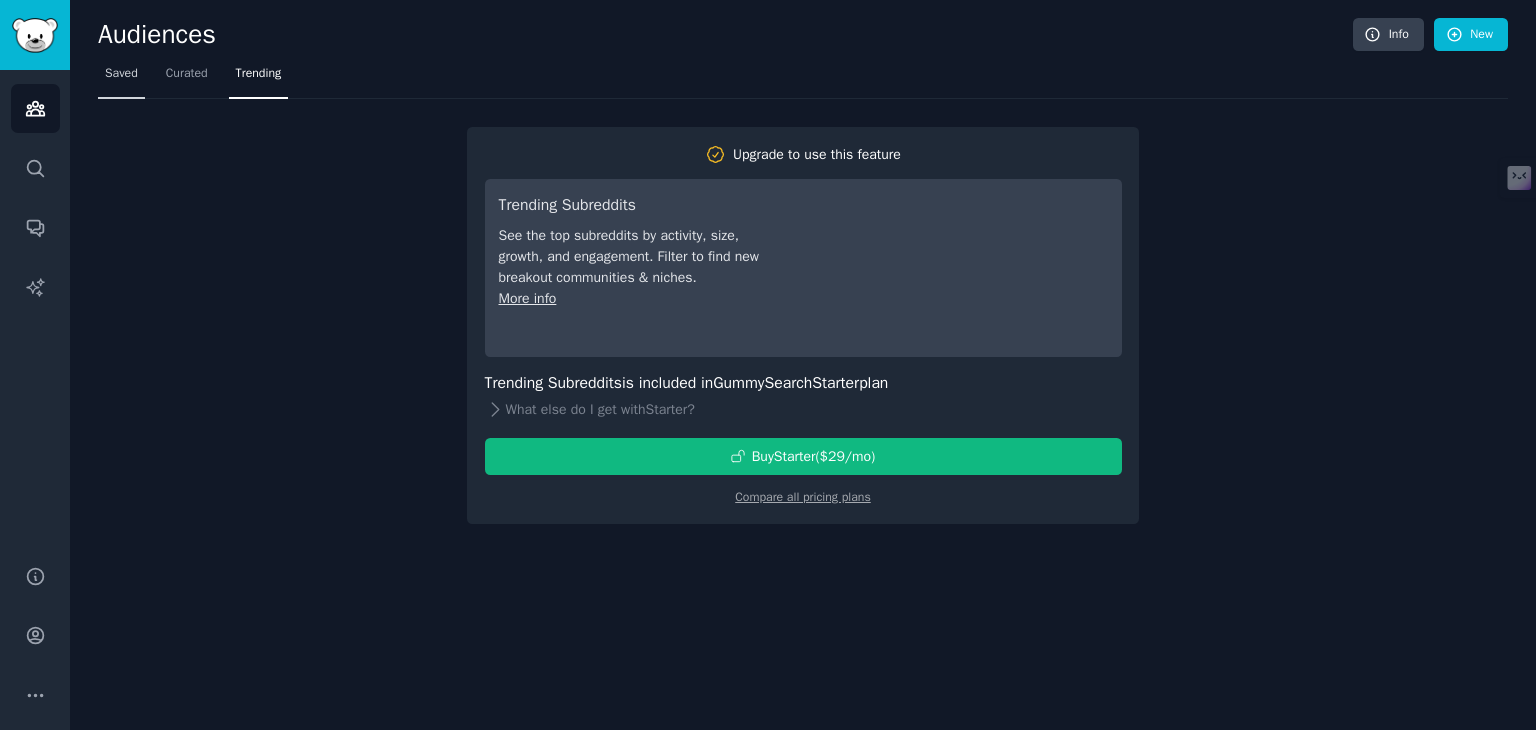 click on "Saved" at bounding box center [121, 74] 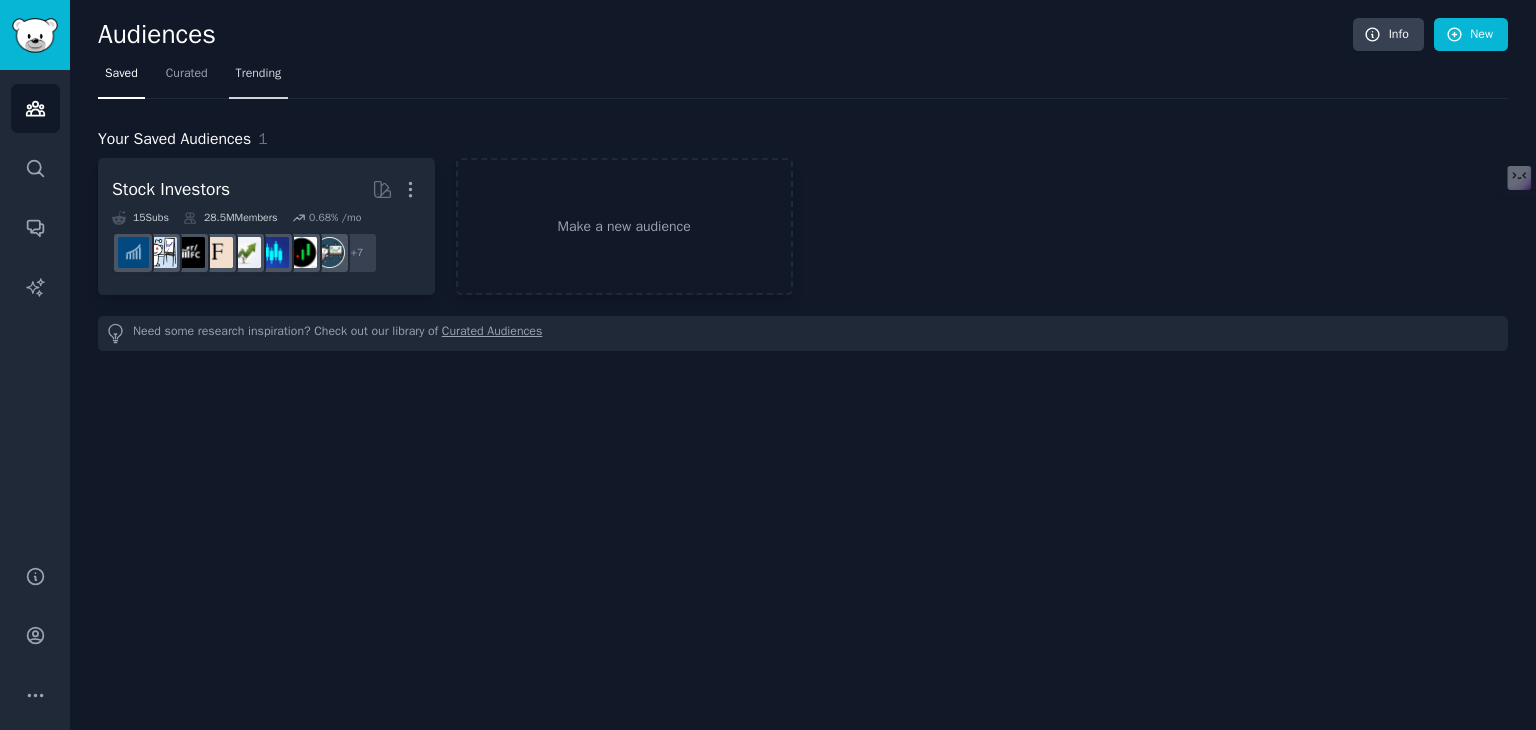 click on "Trending" at bounding box center (259, 74) 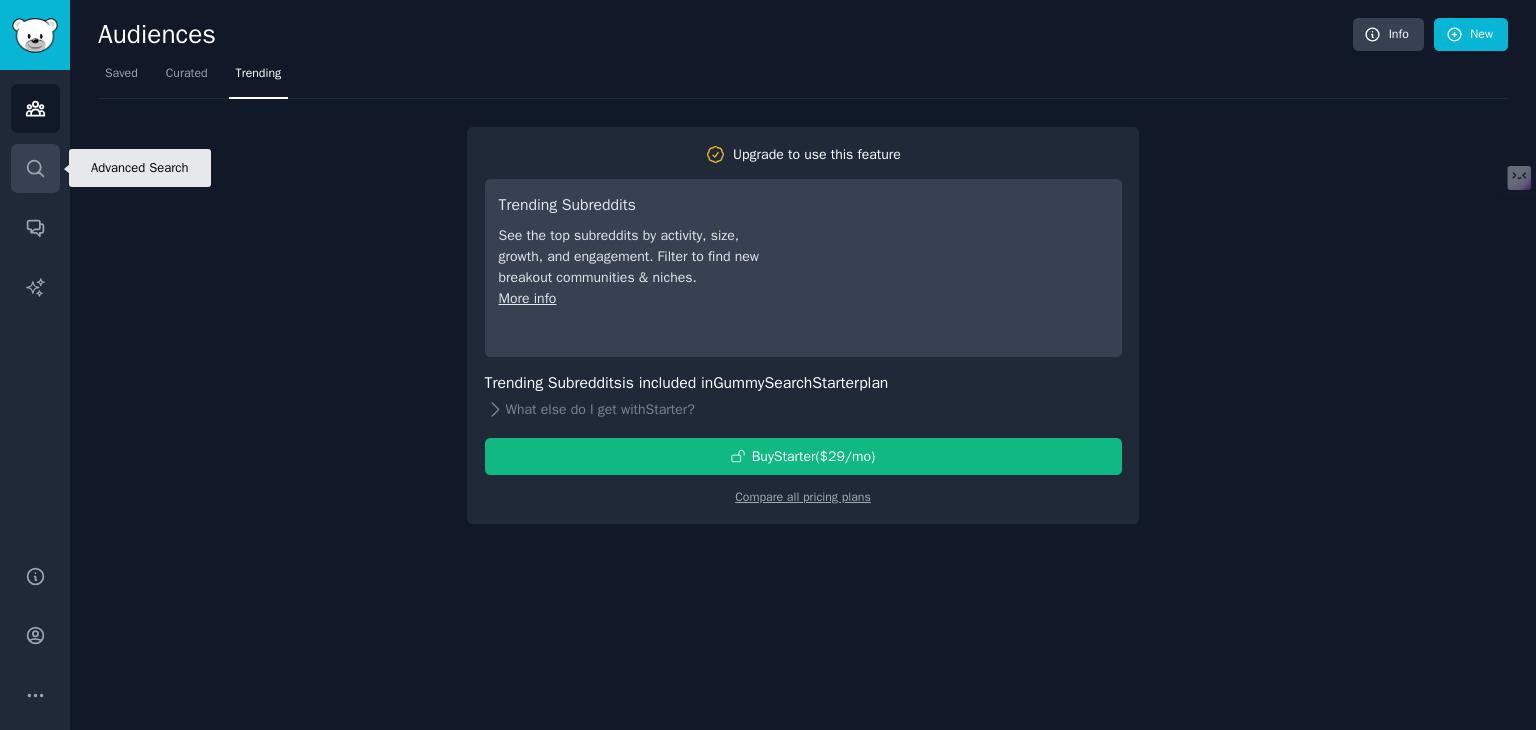 click on "Search" at bounding box center [35, 168] 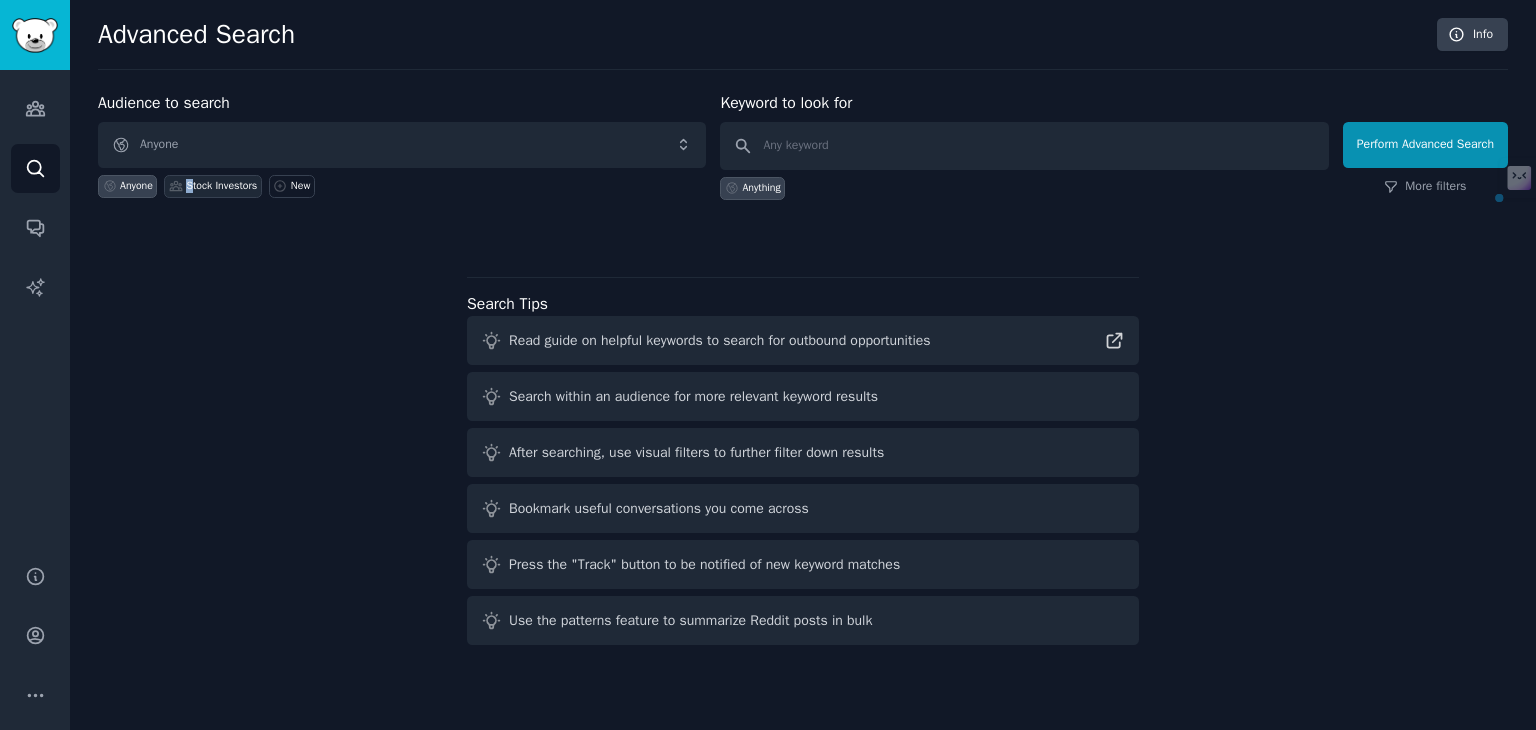 click on "Stock Investors" at bounding box center (221, 186) 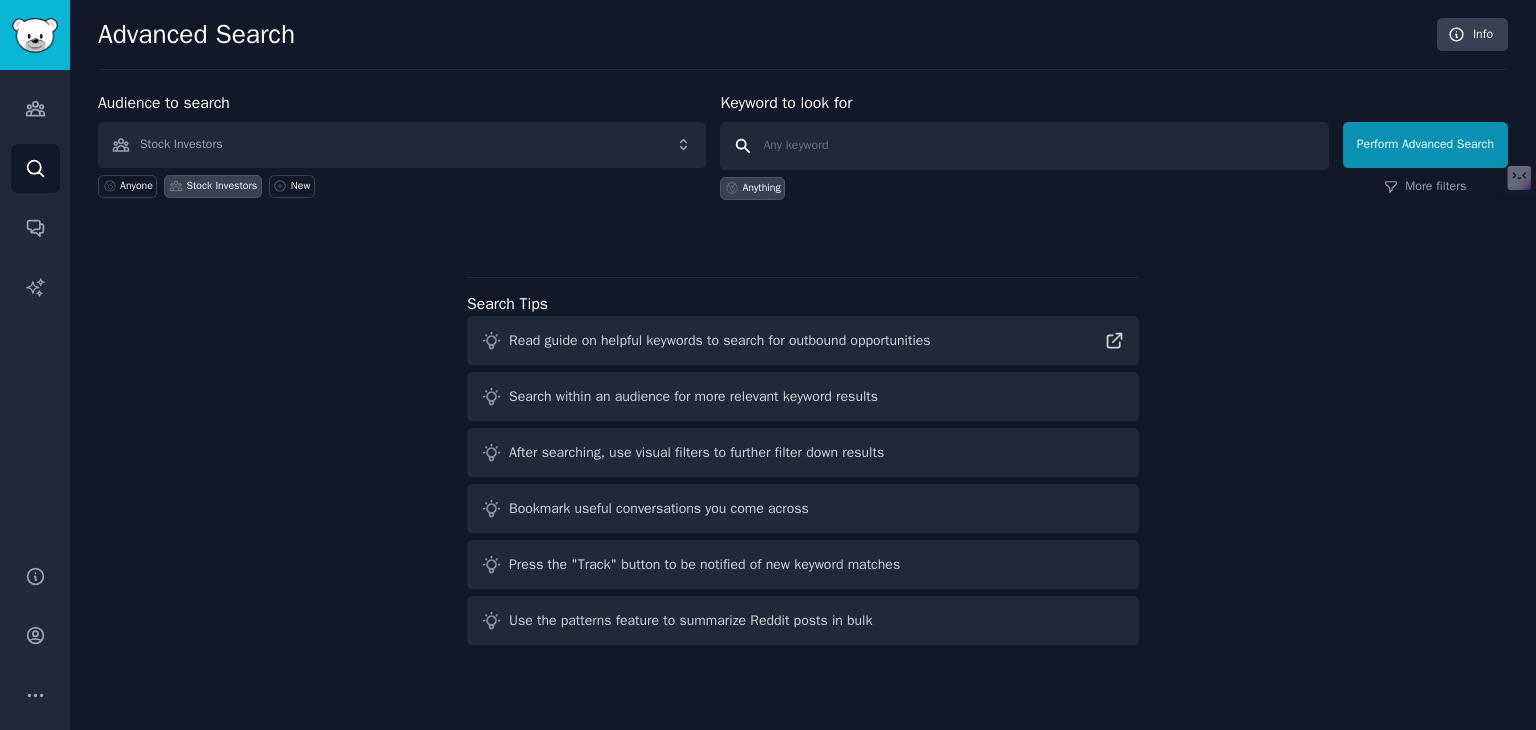 click at bounding box center [1024, 146] 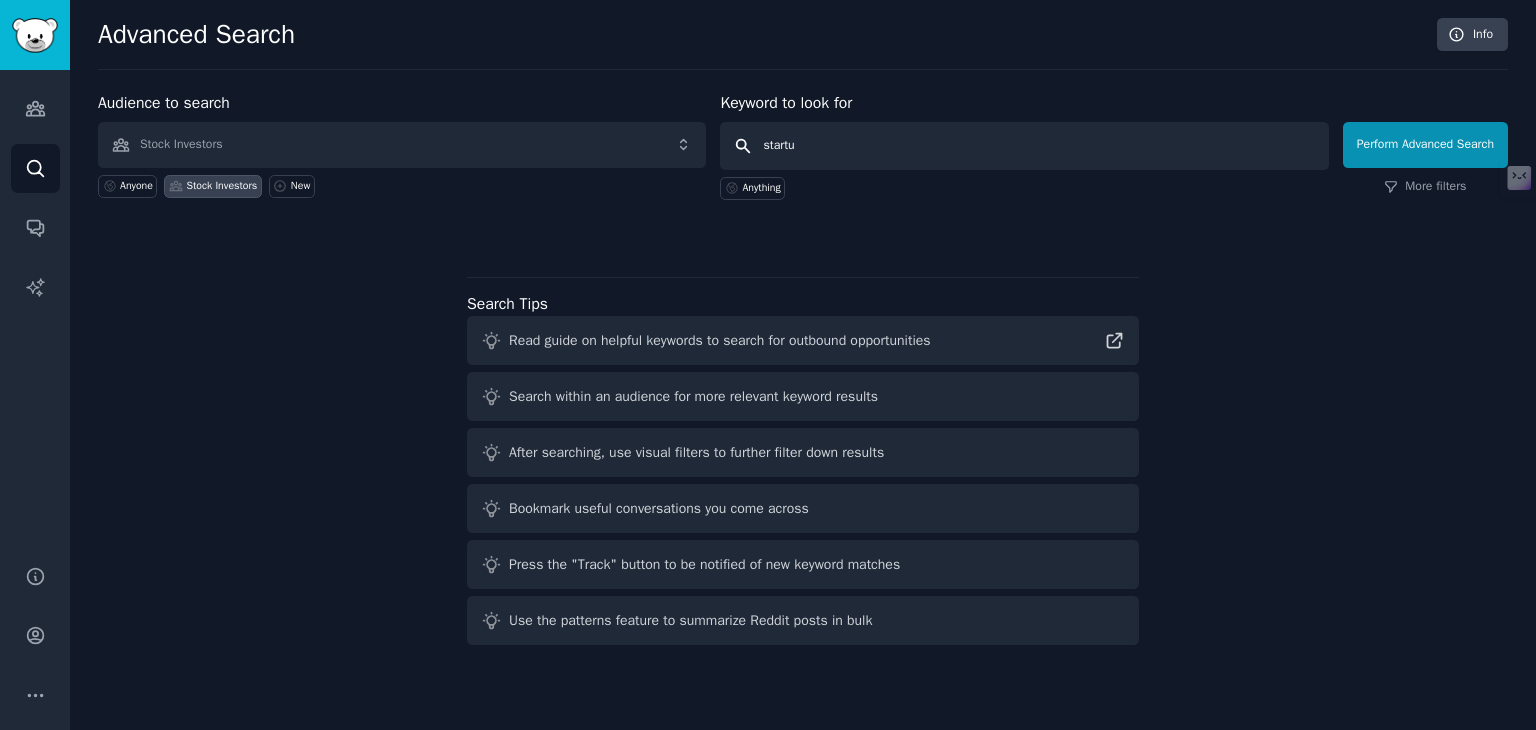 type on "startup" 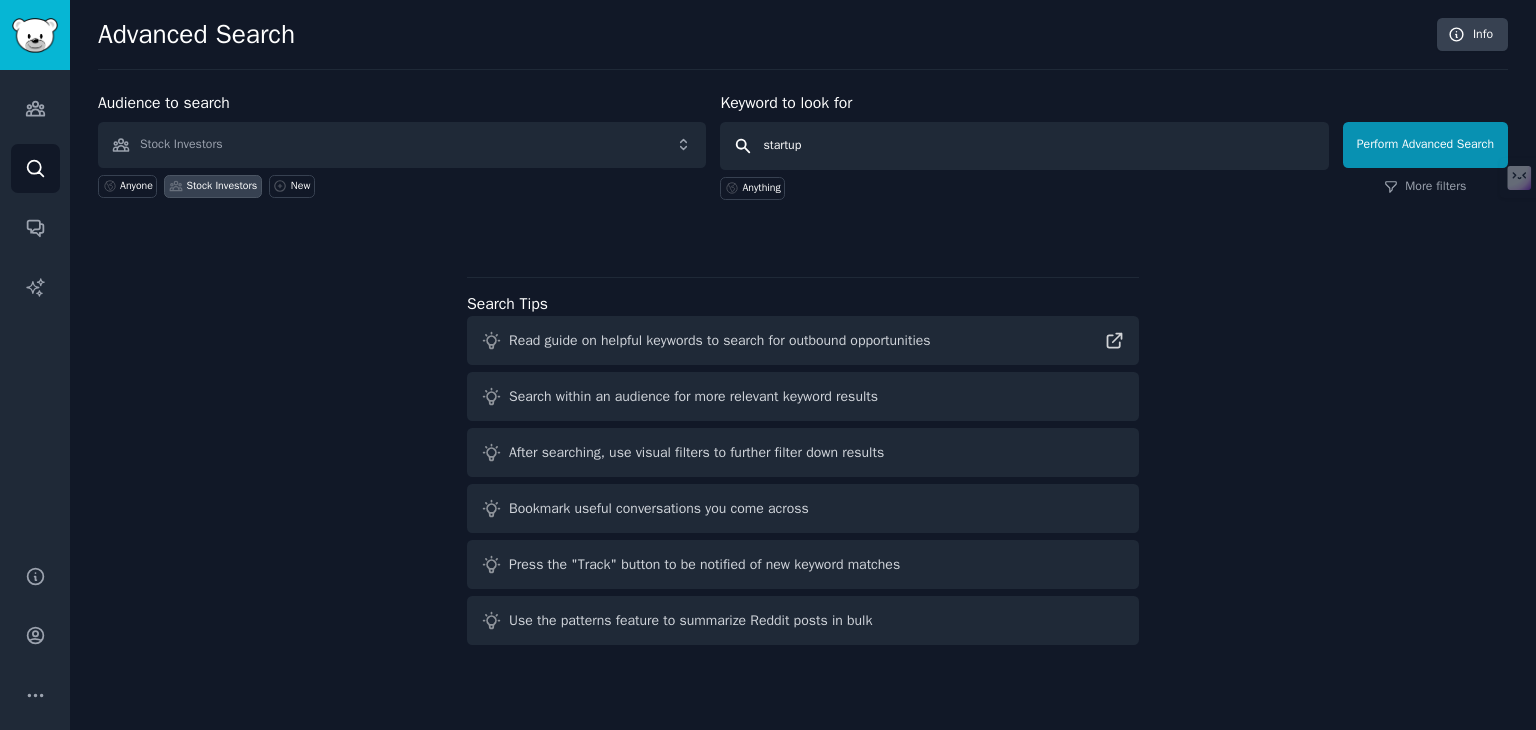 click on "Perform Advanced Search" at bounding box center (1425, 145) 